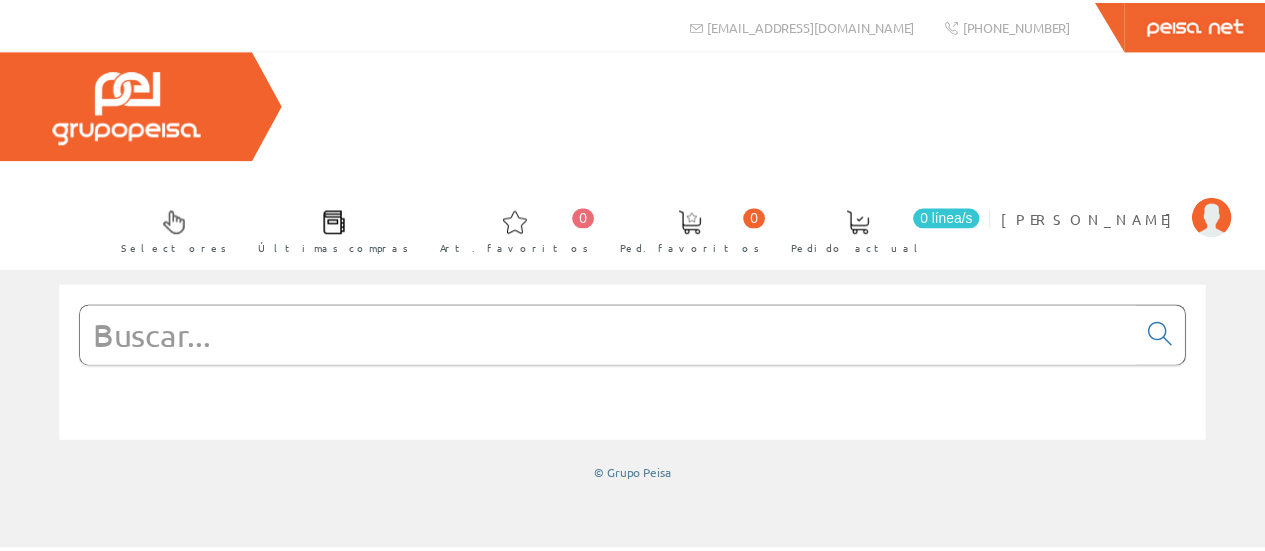 scroll, scrollTop: 0, scrollLeft: 0, axis: both 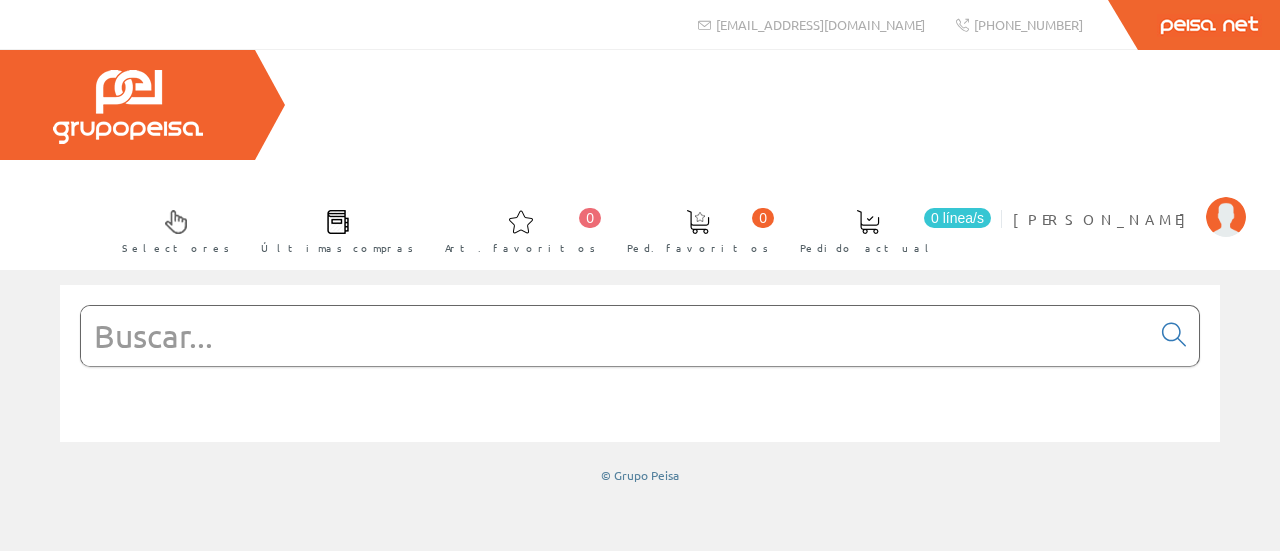 click on "Selectores                                                                                                                                                                                                                                                                                                                               Últimas compras                                              0 0" at bounding box center [640, 160] 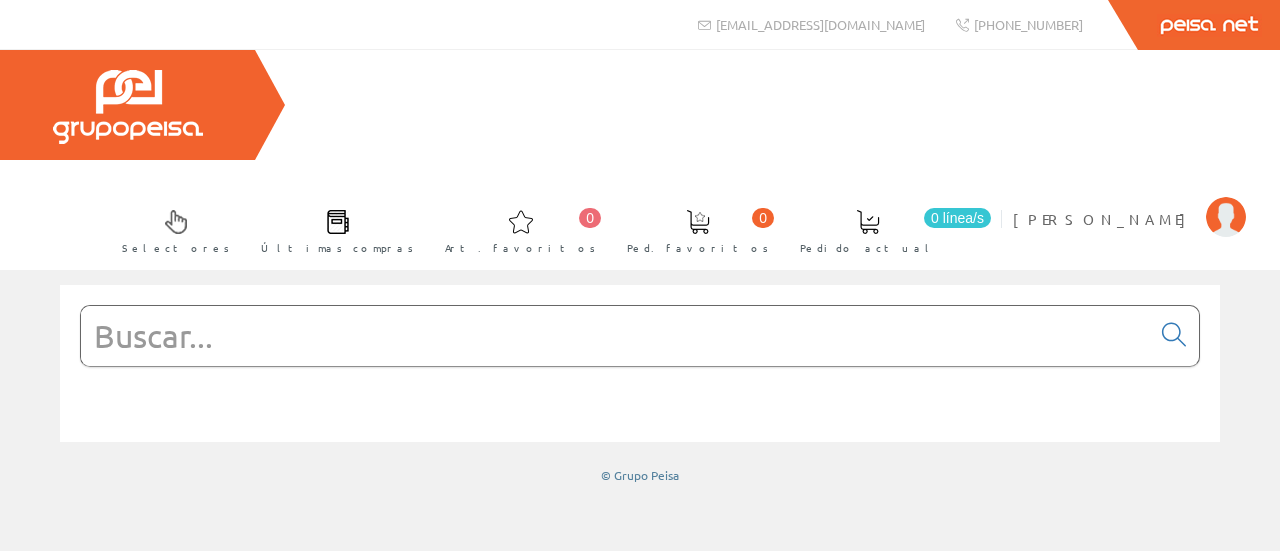 click at bounding box center (615, 336) 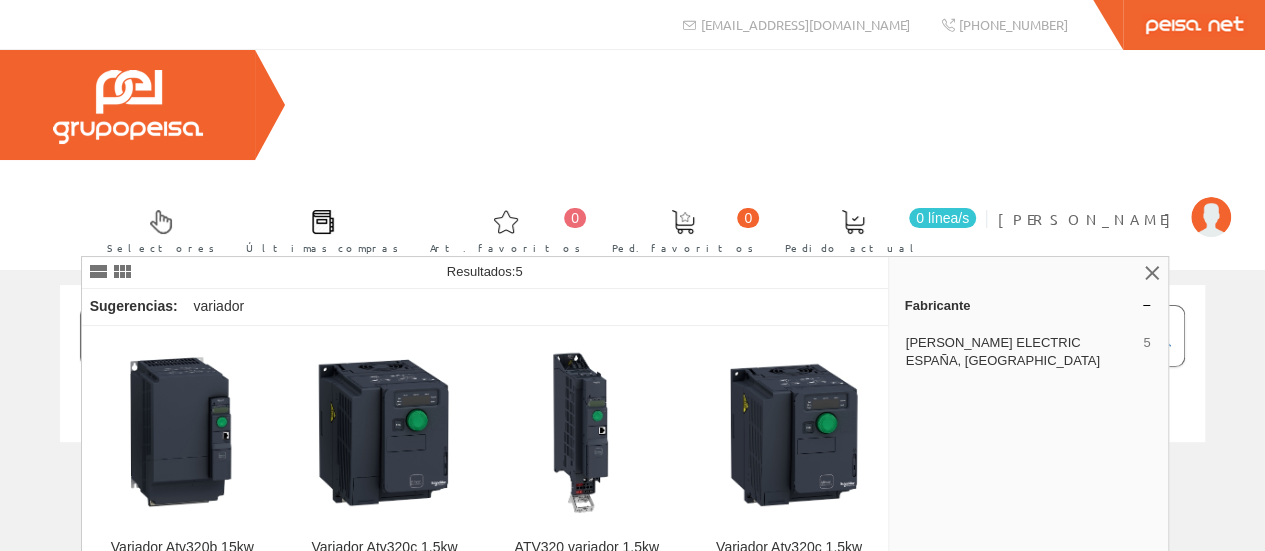 type on "variador atv 15" 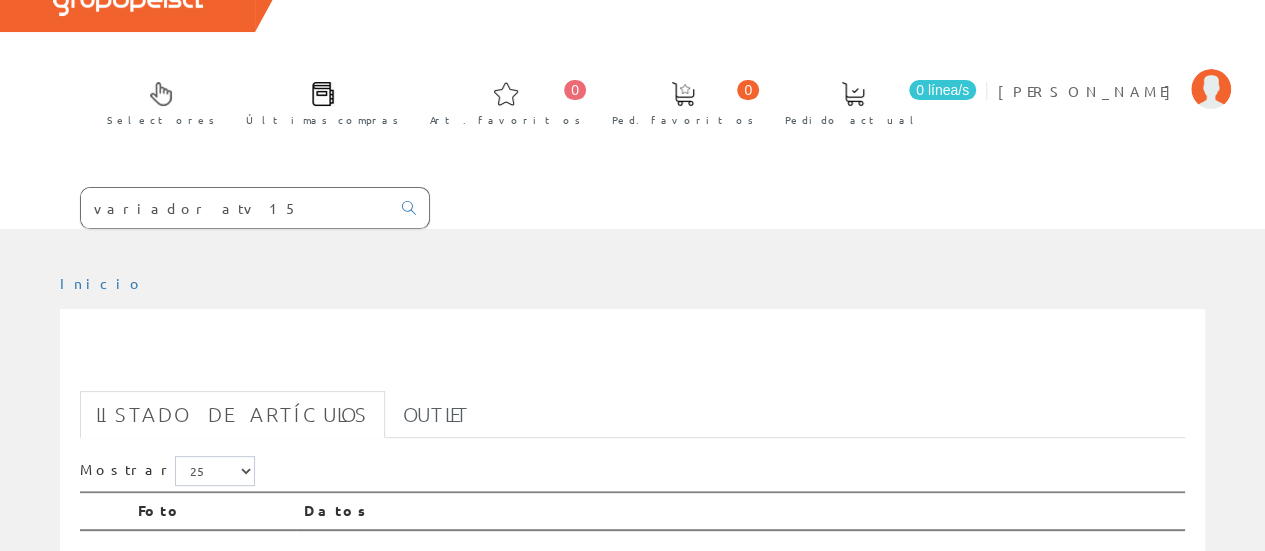 scroll, scrollTop: 100, scrollLeft: 0, axis: vertical 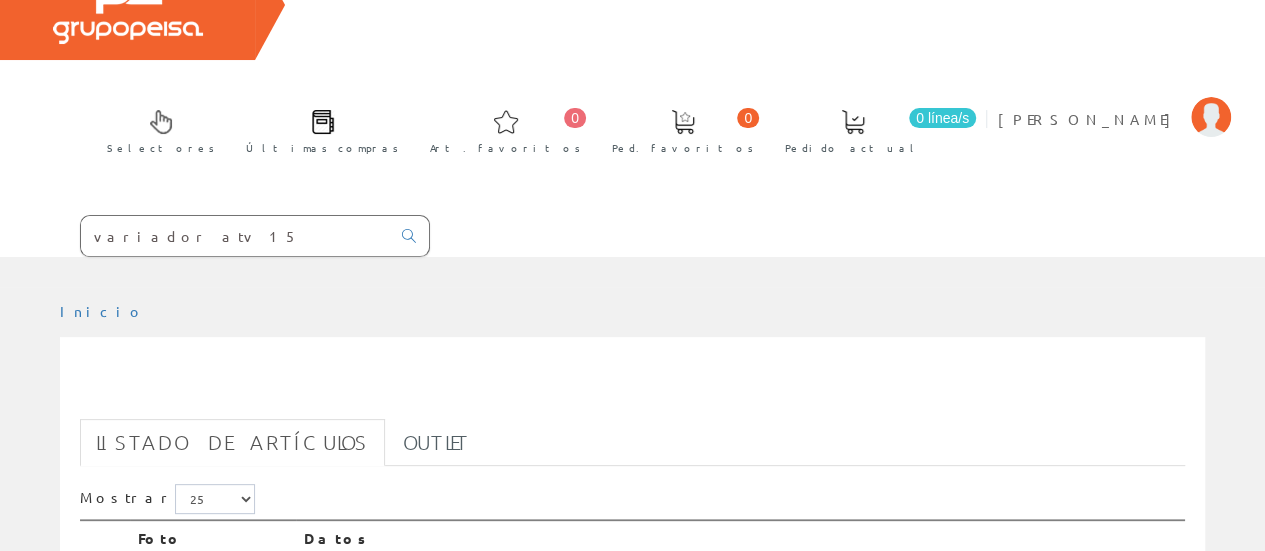 click on "variador atv 15" at bounding box center [235, 236] 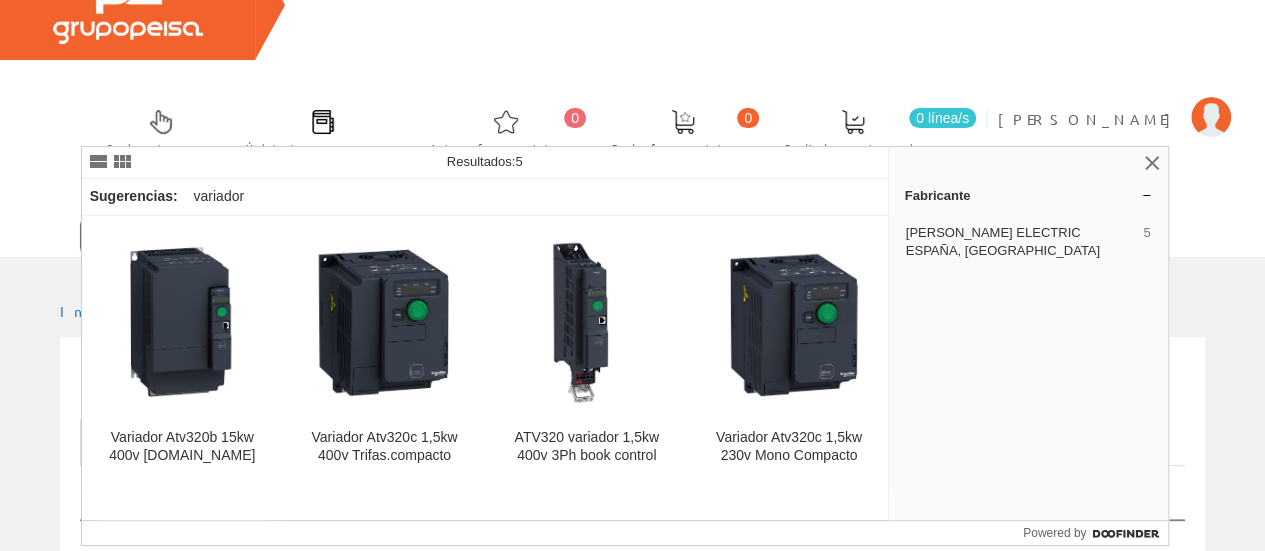 type on "variador atv 15 kw" 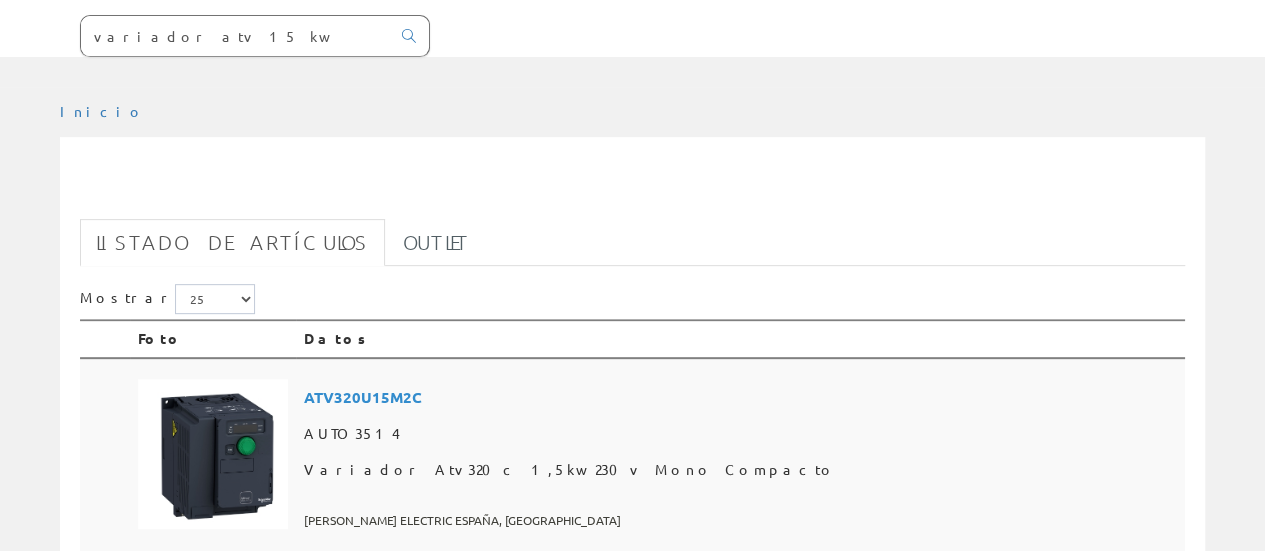 scroll, scrollTop: 0, scrollLeft: 0, axis: both 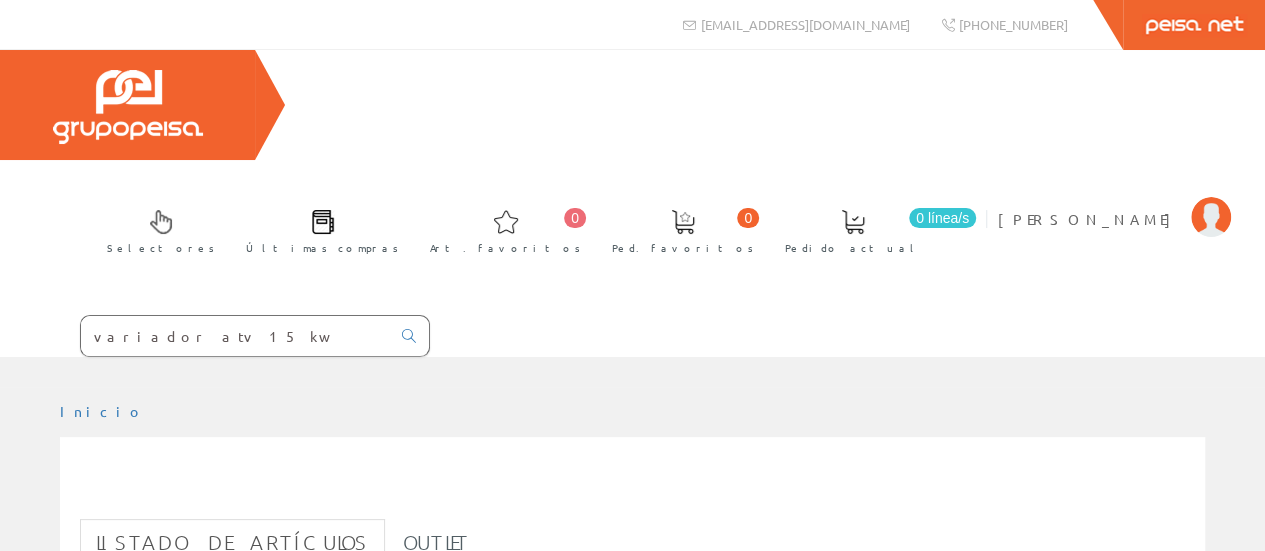 click on "variador atv 15 kw" at bounding box center [235, 336] 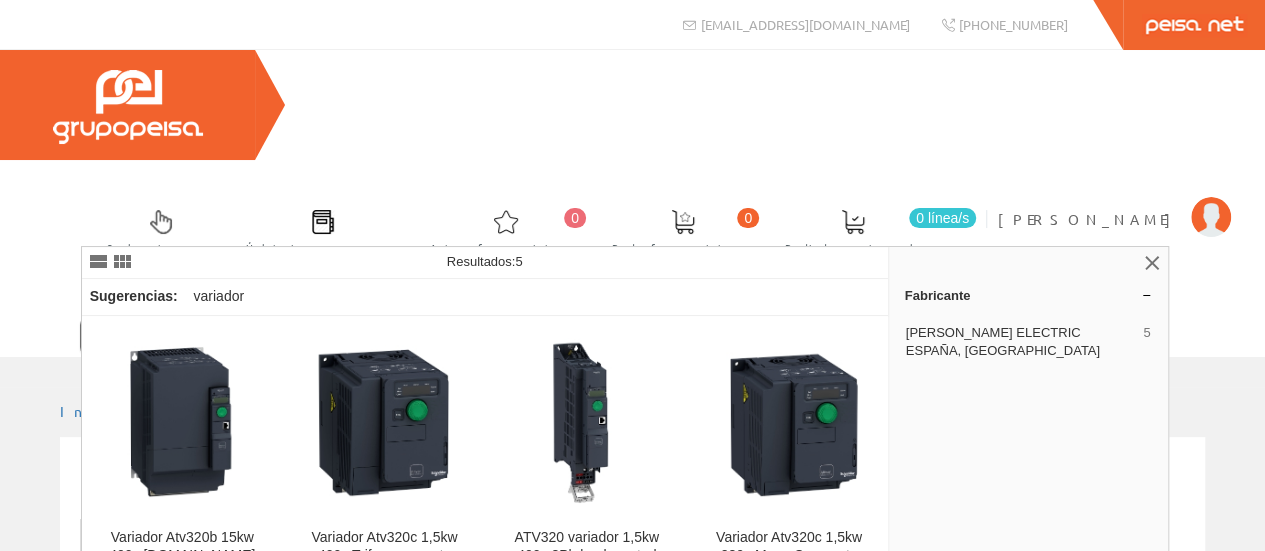 click on "variador atv15 kw" at bounding box center (235, 336) 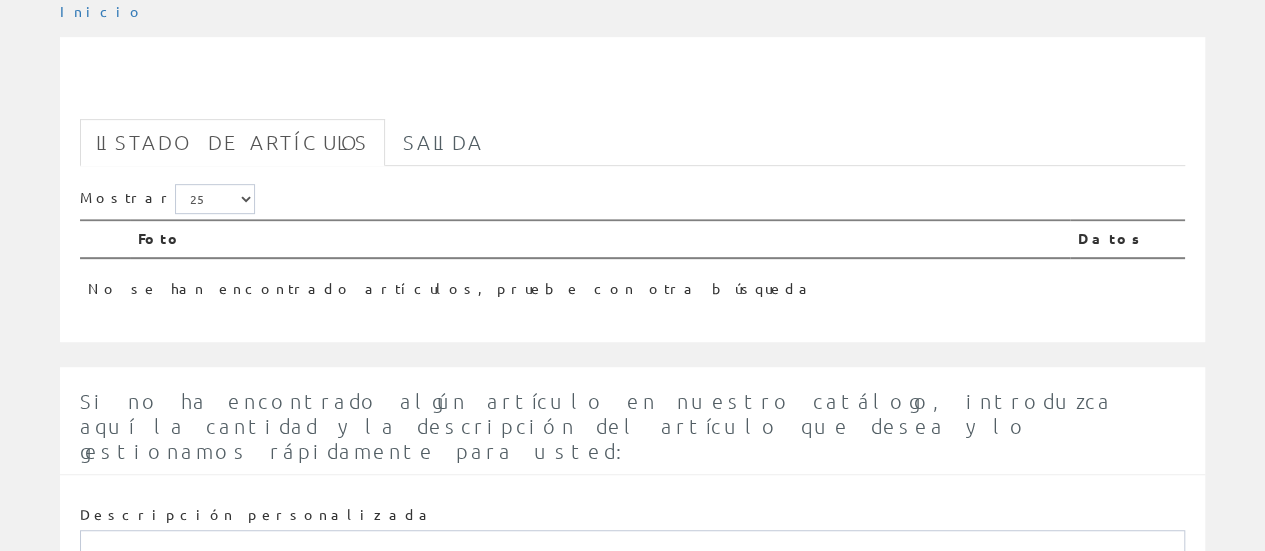 scroll, scrollTop: 0, scrollLeft: 0, axis: both 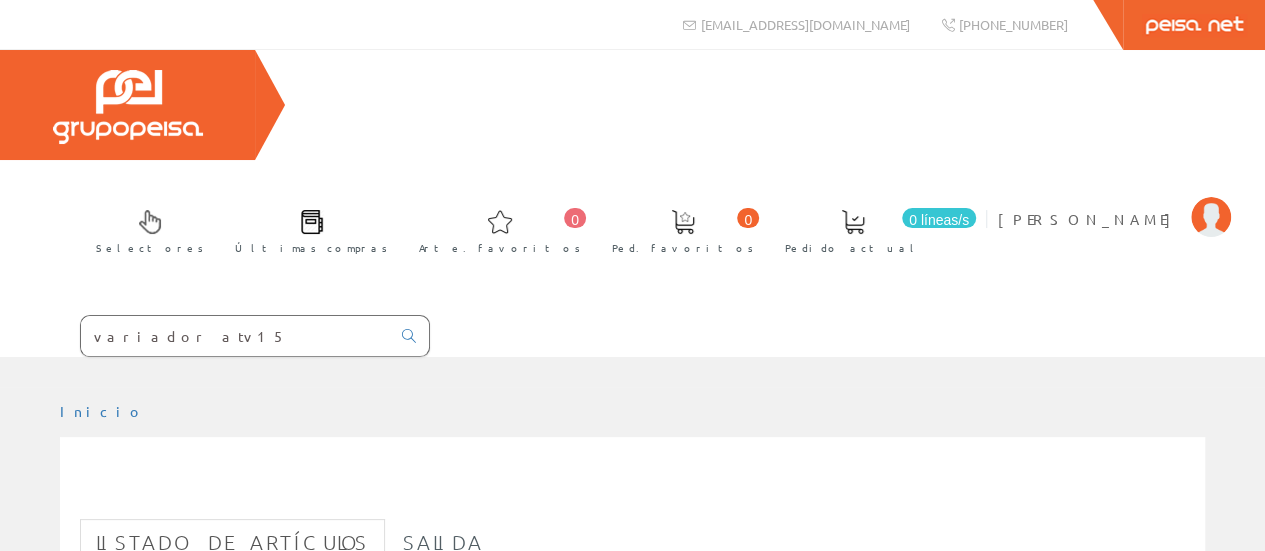 click on "variador atv15" at bounding box center (235, 336) 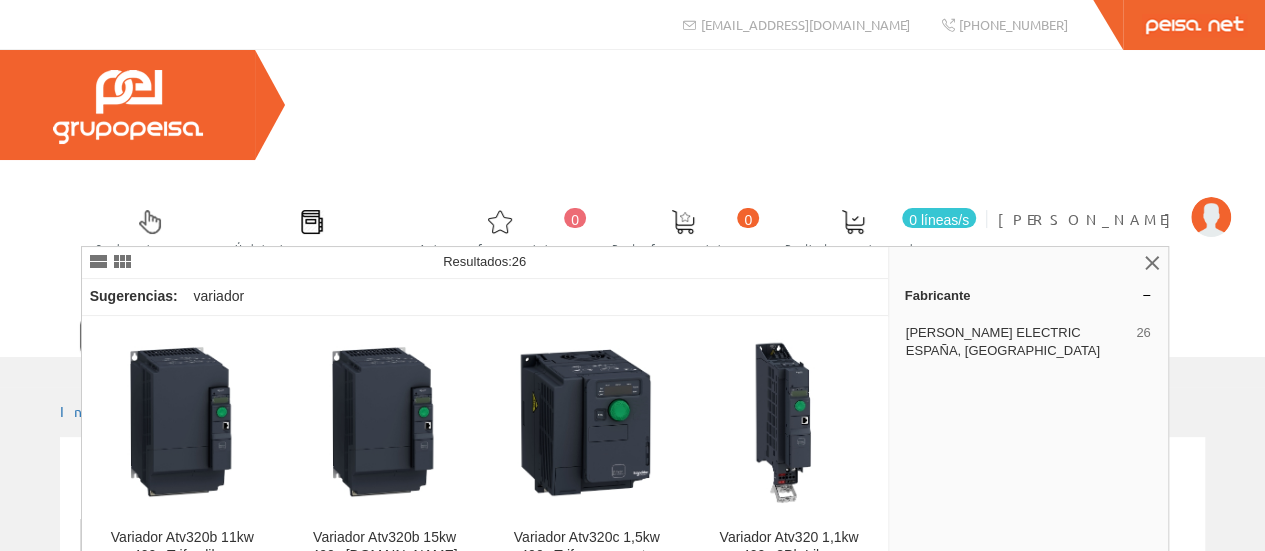 click on "variador atv1" at bounding box center [235, 336] 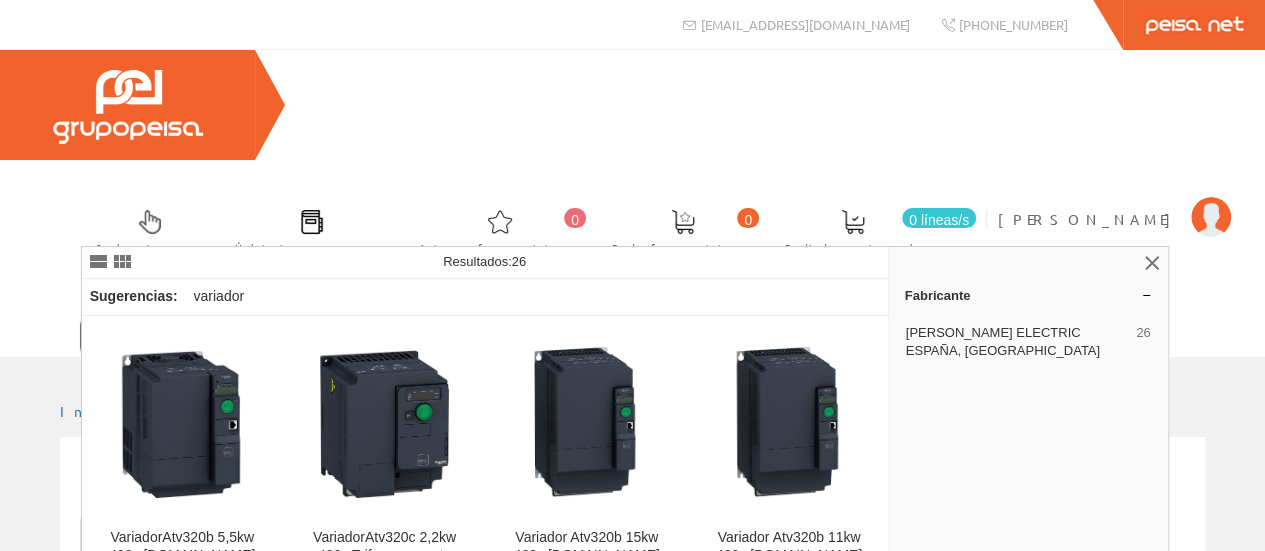 type on "v" 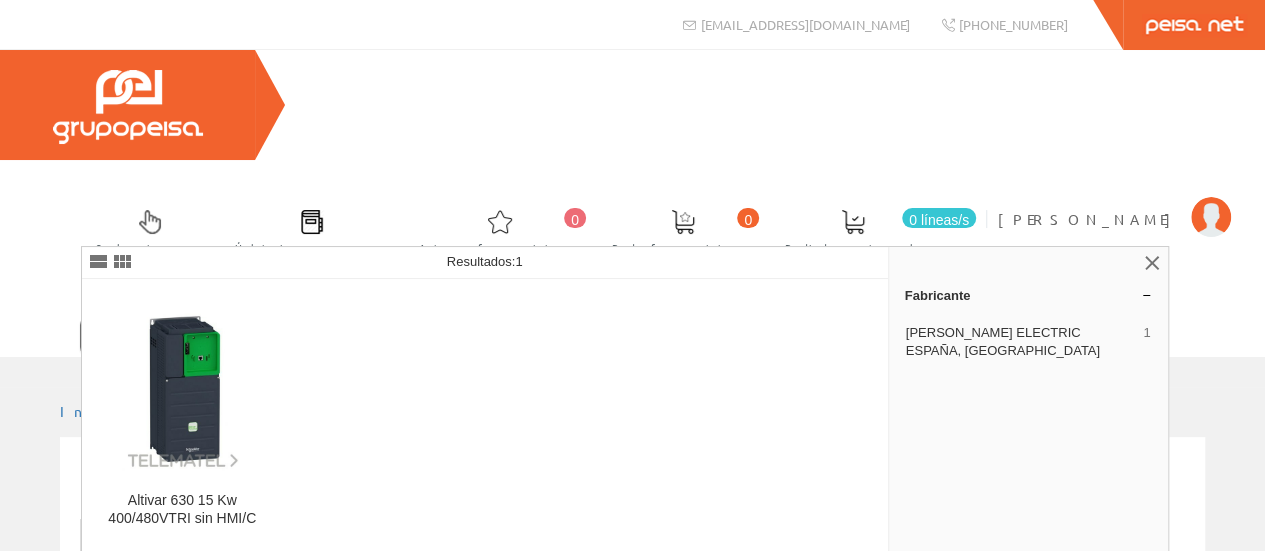 type on "ATV630D15N4" 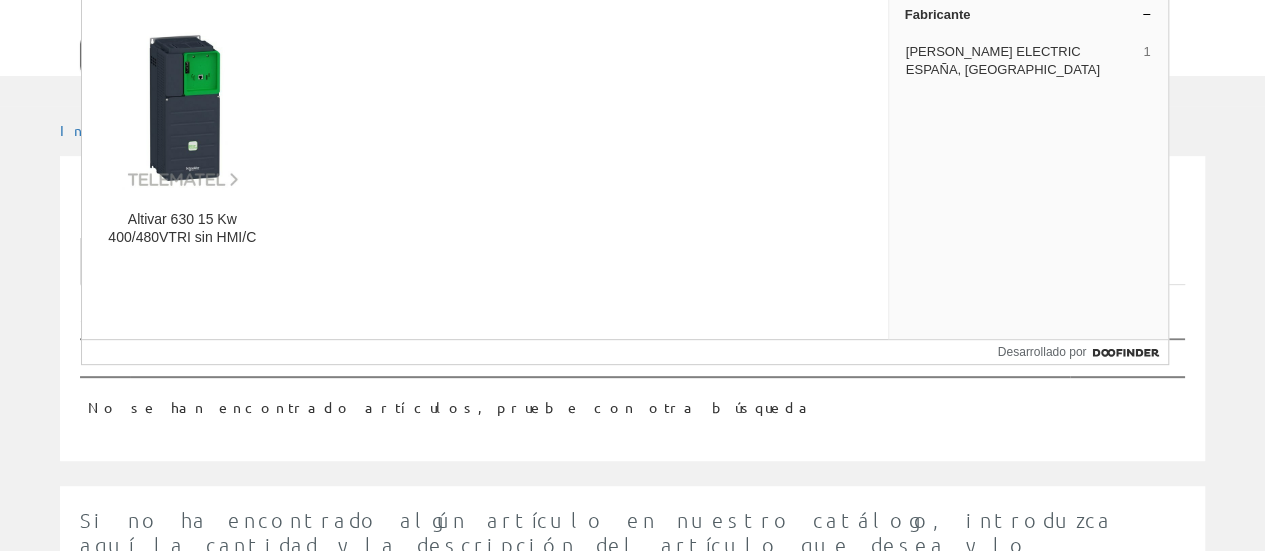 scroll, scrollTop: 300, scrollLeft: 0, axis: vertical 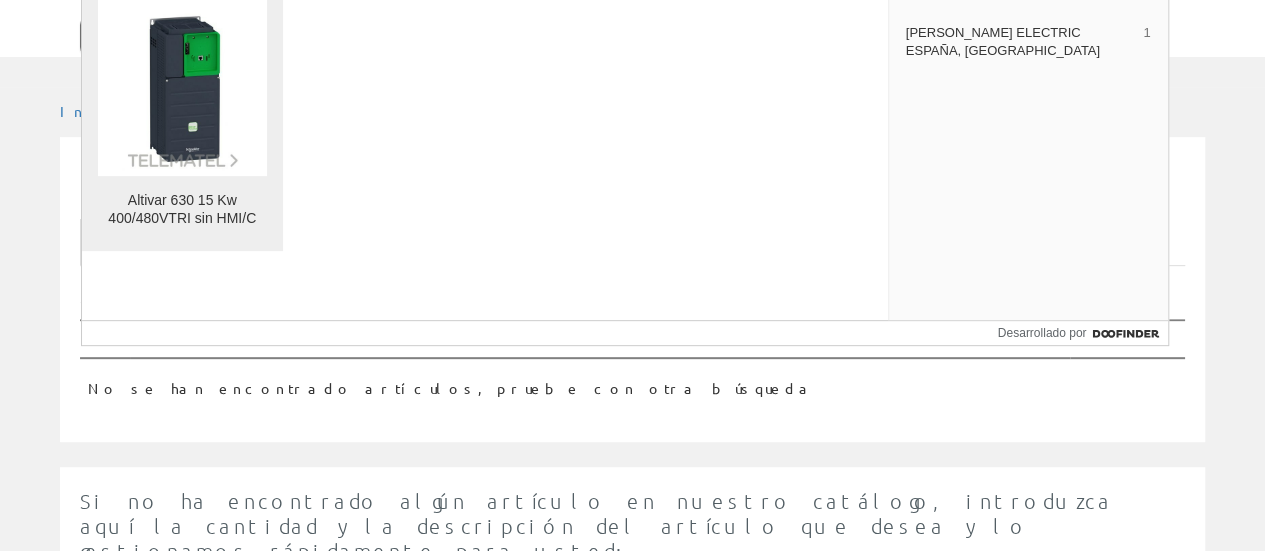 click at bounding box center (182, 85) 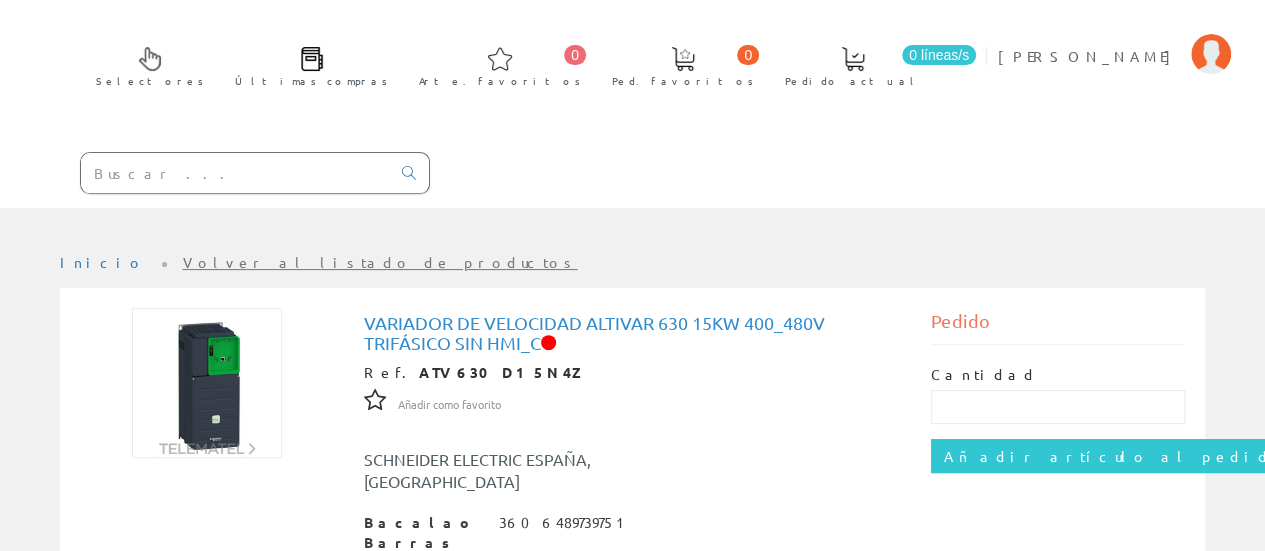 scroll, scrollTop: 26, scrollLeft: 0, axis: vertical 